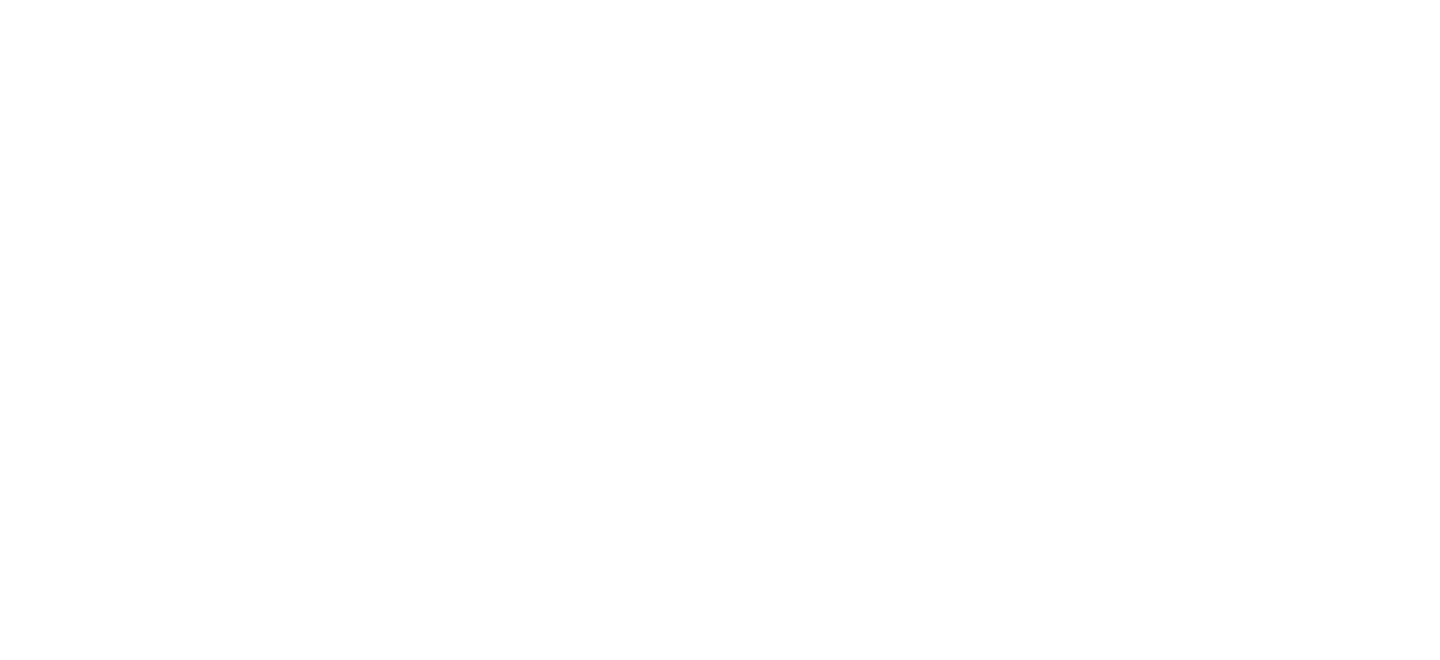 scroll, scrollTop: 0, scrollLeft: 0, axis: both 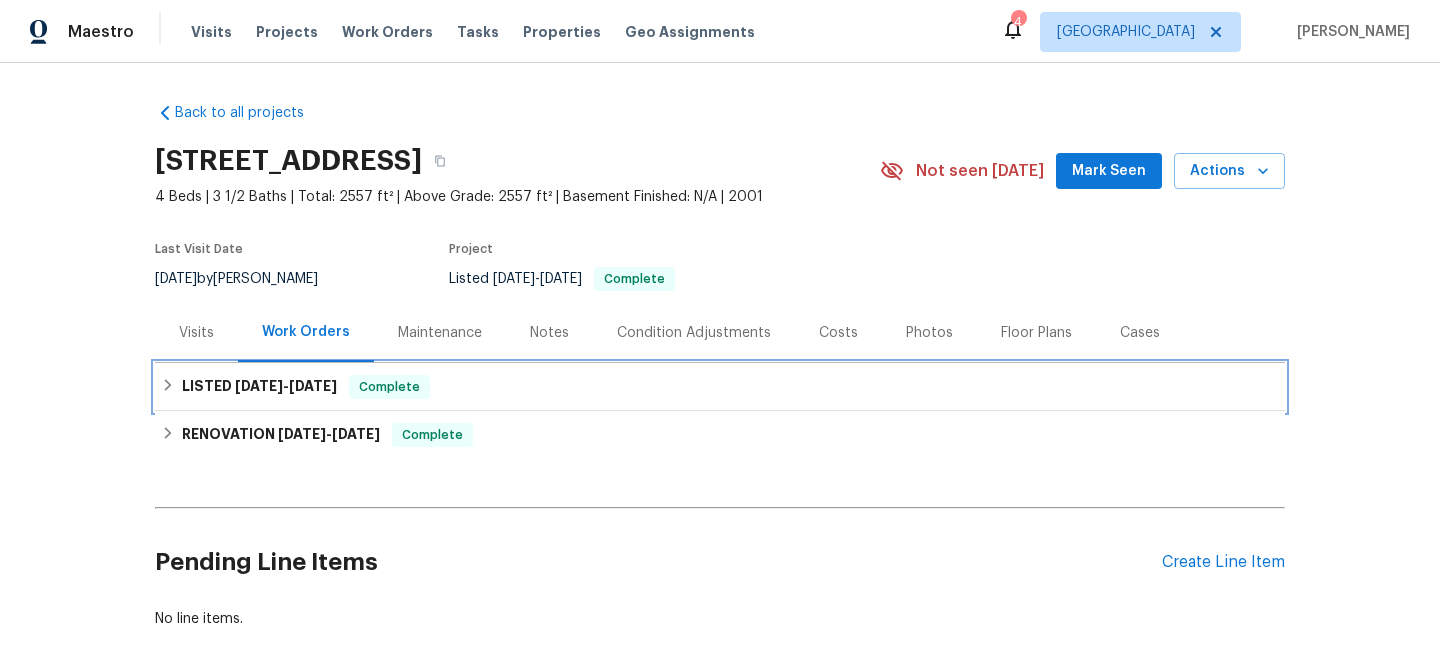 click on "LISTED   7/9/25  -  7/11/25 Complete" at bounding box center [720, 387] 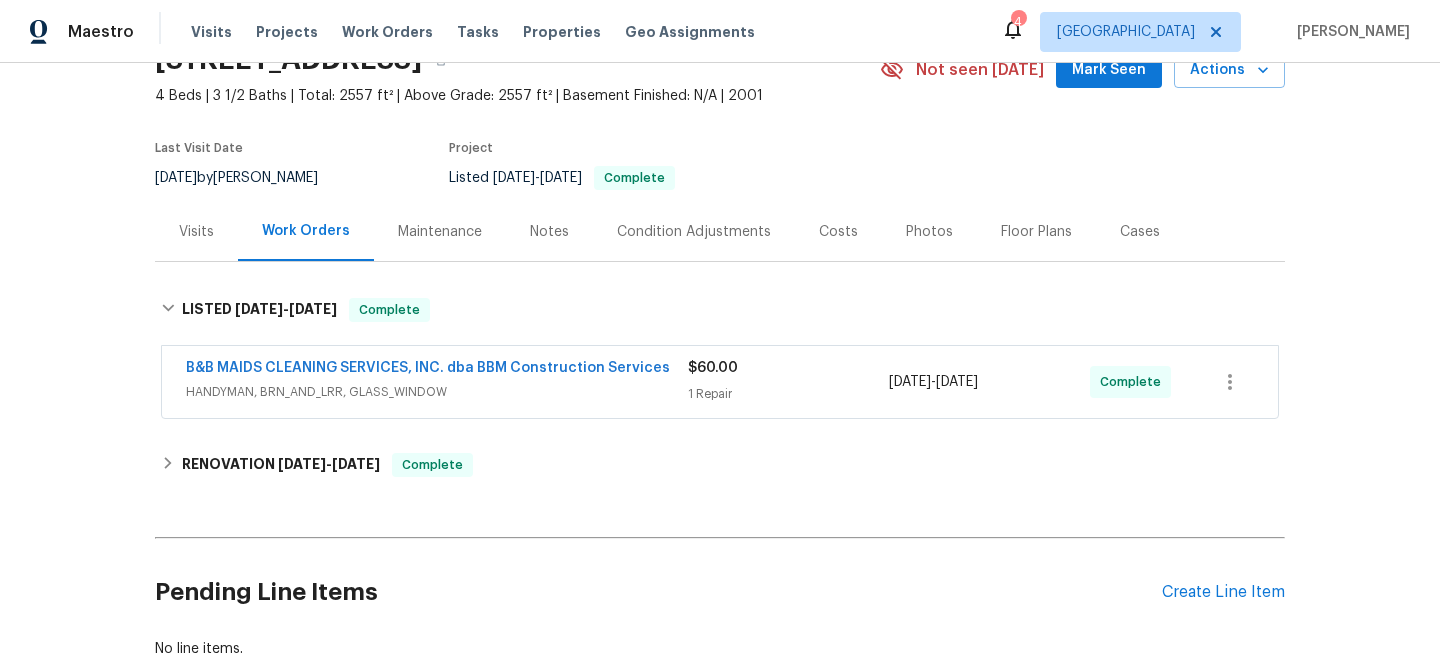 click on "HANDYMAN, BRN_AND_LRR, GLASS_WINDOW" at bounding box center [437, 392] 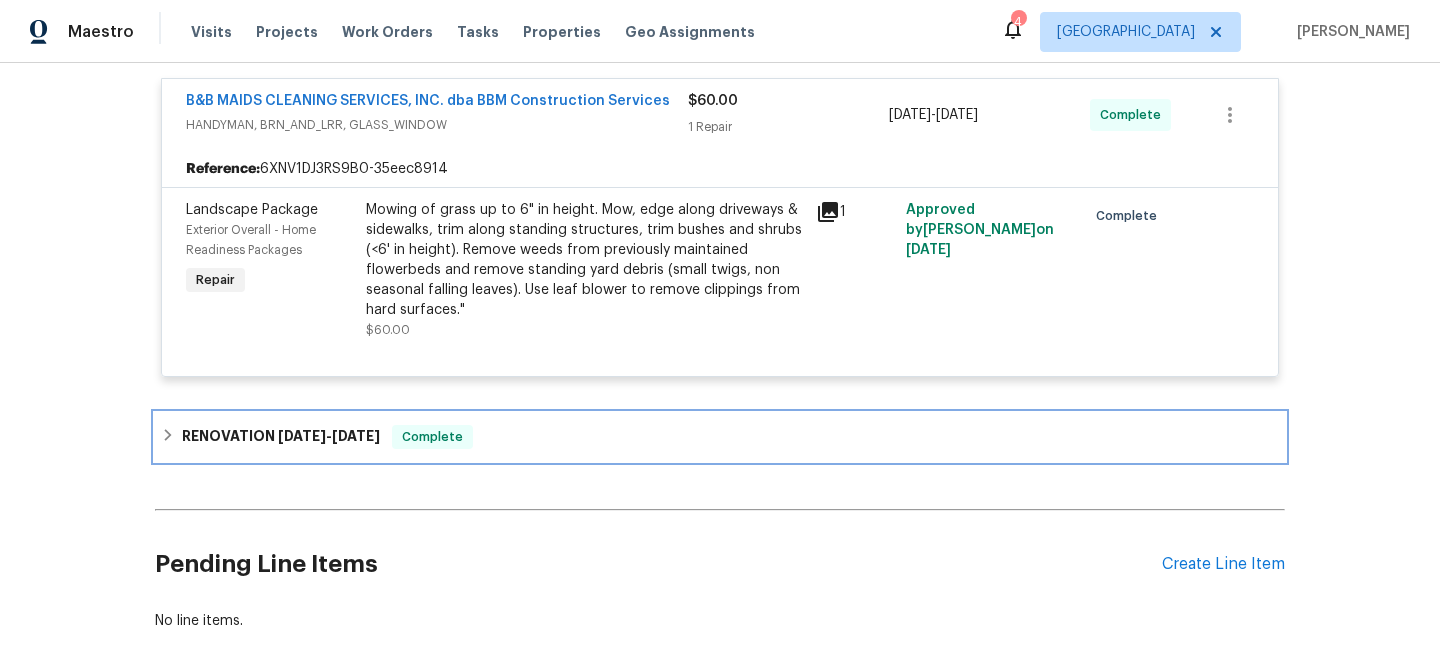 click on "RENOVATION   5/29/25  -  7/4/25 Complete" at bounding box center (720, 437) 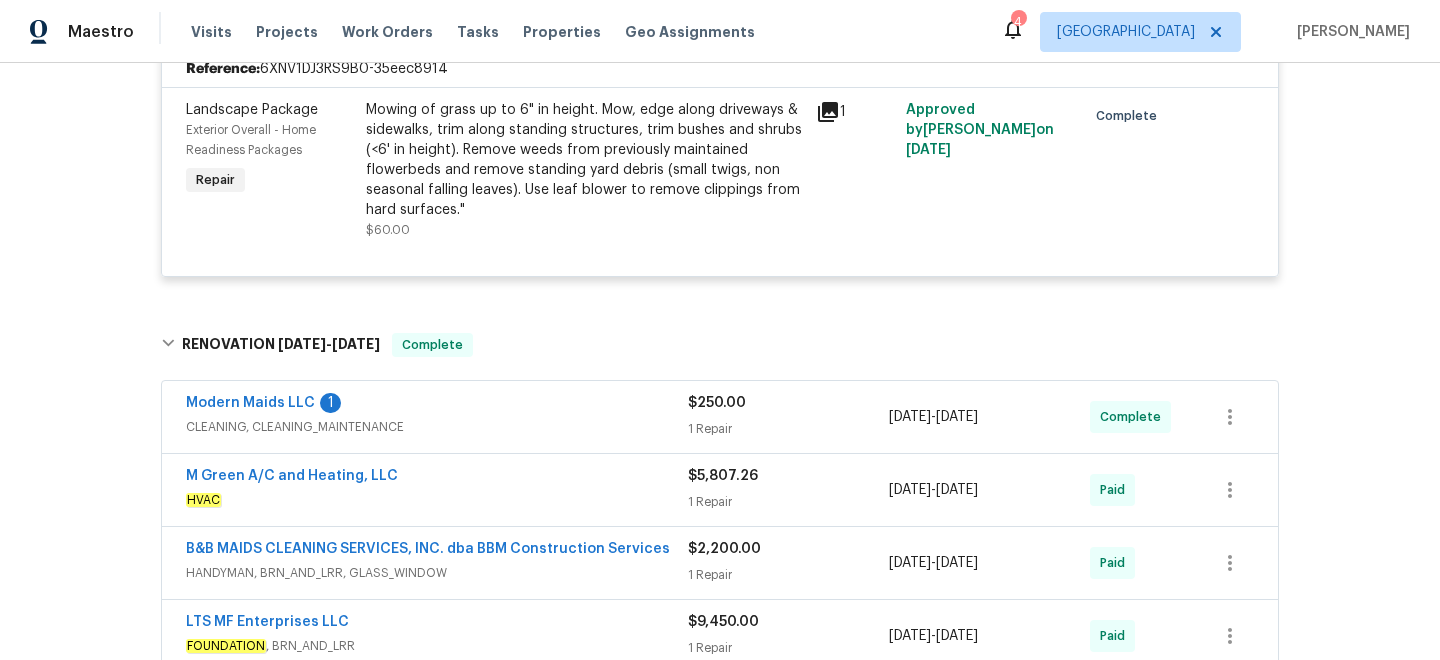 click on "CLEANING, CLEANING_MAINTENANCE" at bounding box center [437, 427] 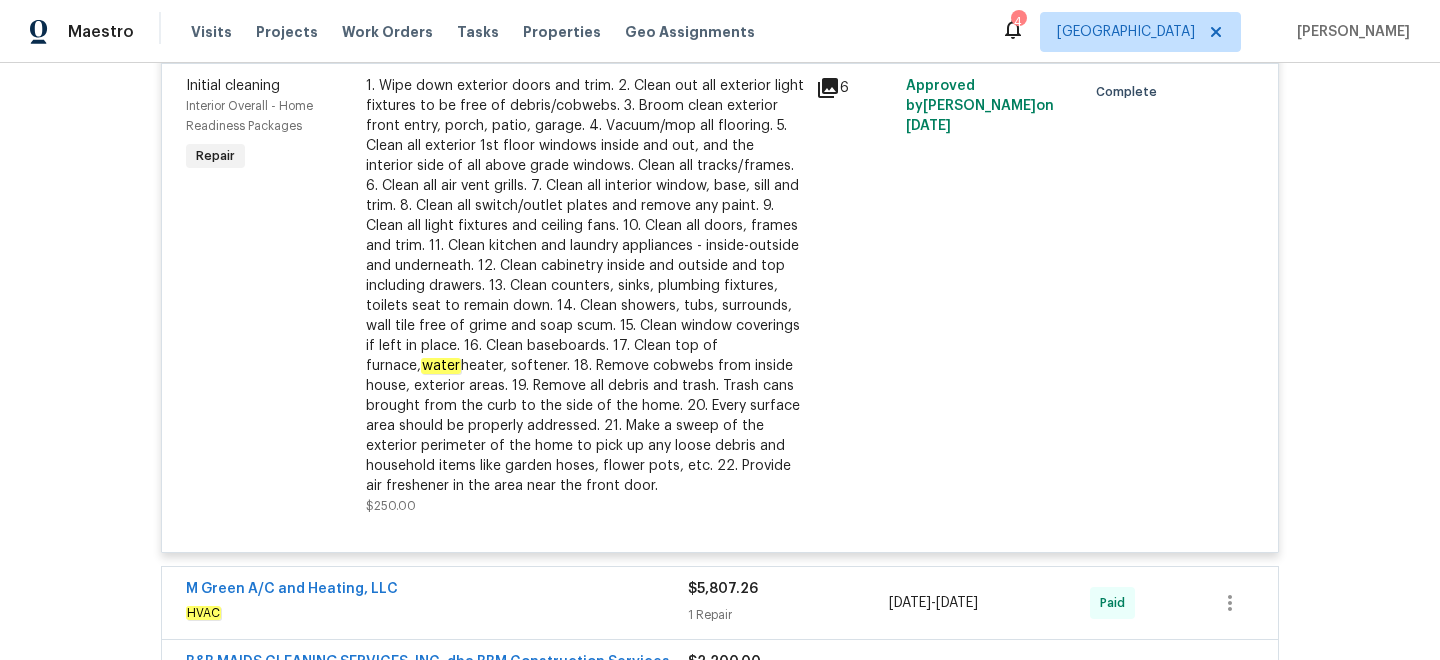 scroll, scrollTop: 1352, scrollLeft: 0, axis: vertical 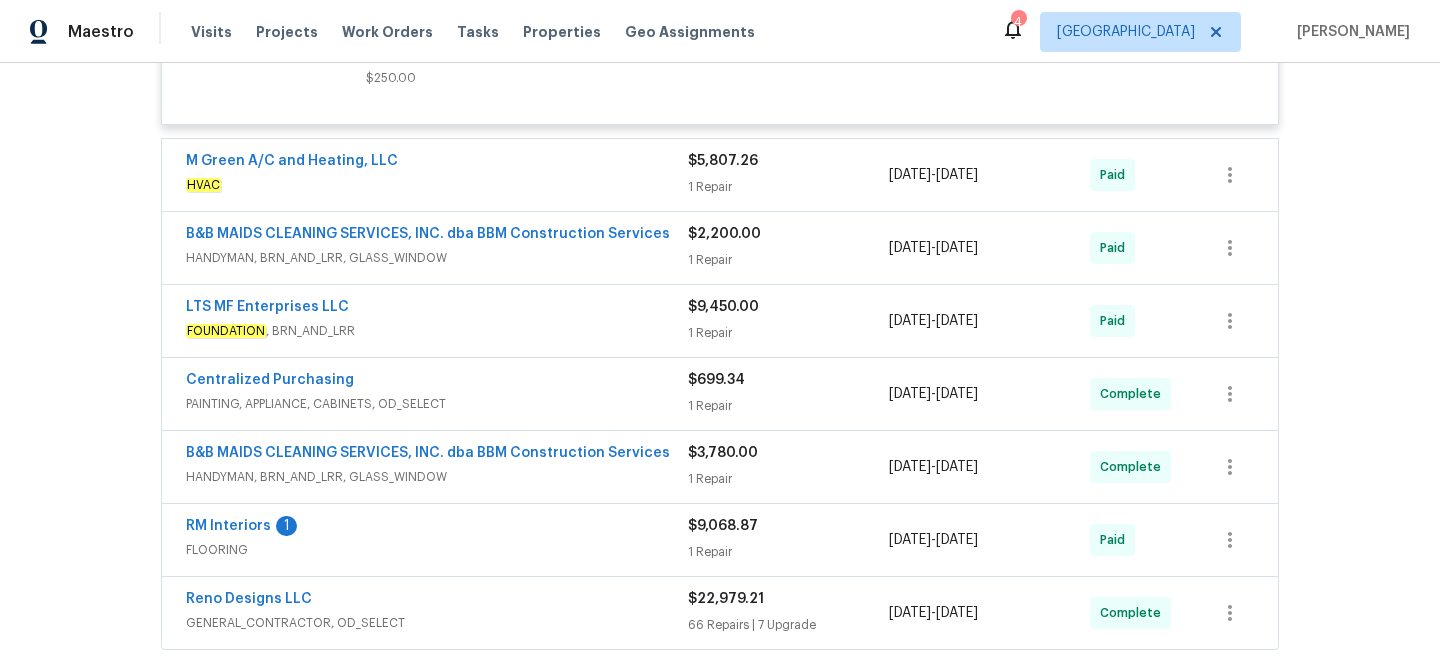 click on "HVAC" at bounding box center [437, 185] 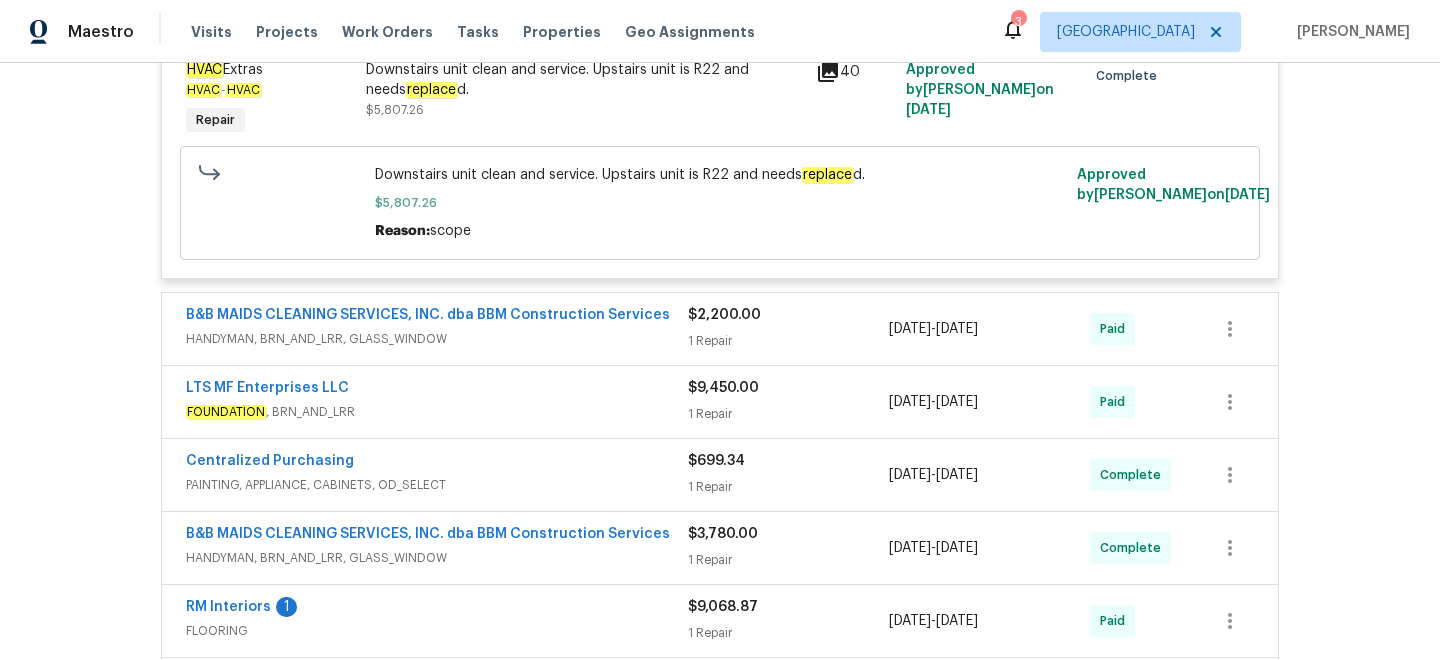 scroll, scrollTop: 1708, scrollLeft: 0, axis: vertical 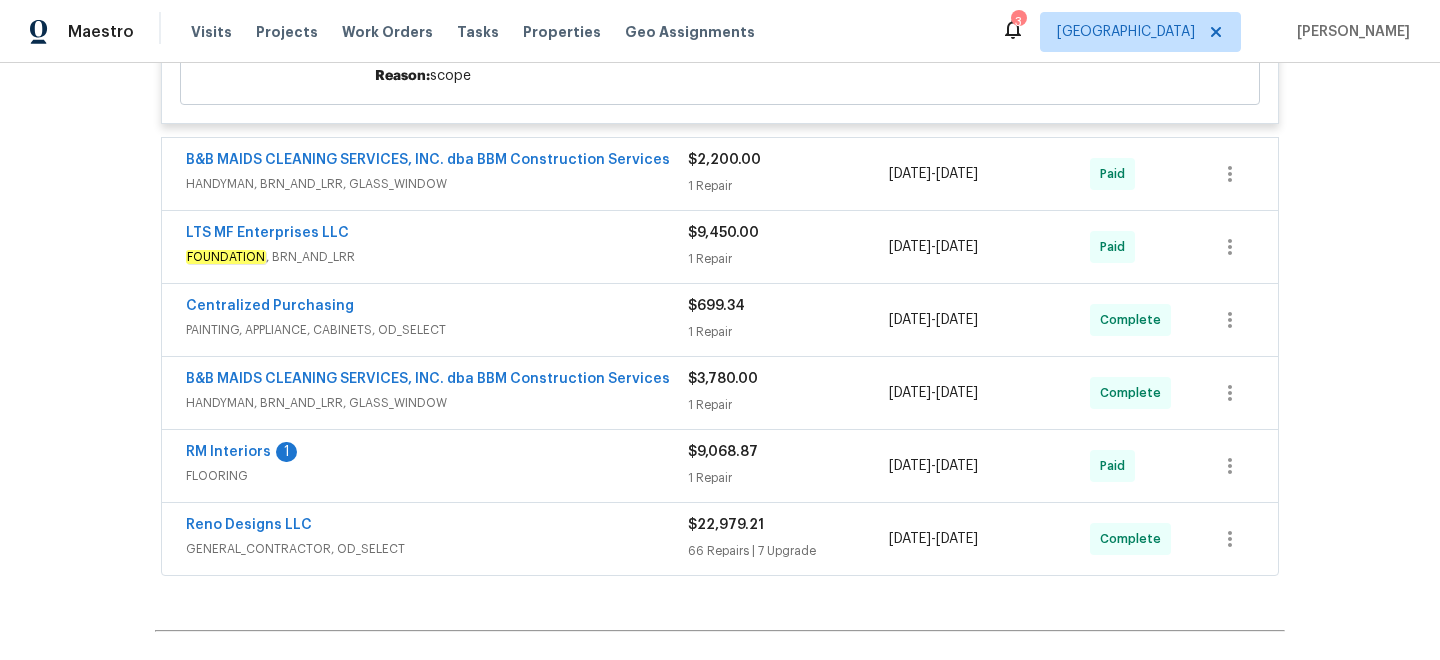 click on "FOUNDATION , BRN_AND_LRR" at bounding box center (437, 257) 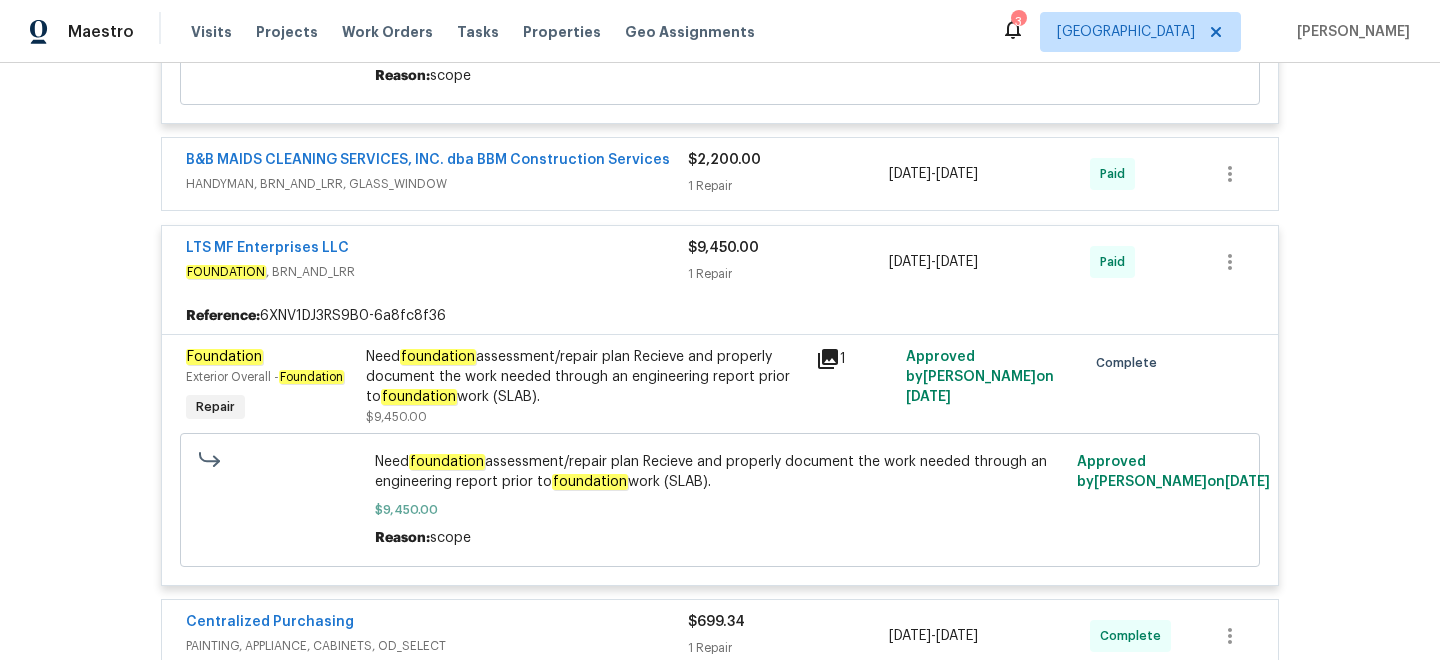 click on "HANDYMAN, BRN_AND_LRR, GLASS_WINDOW" at bounding box center [437, 184] 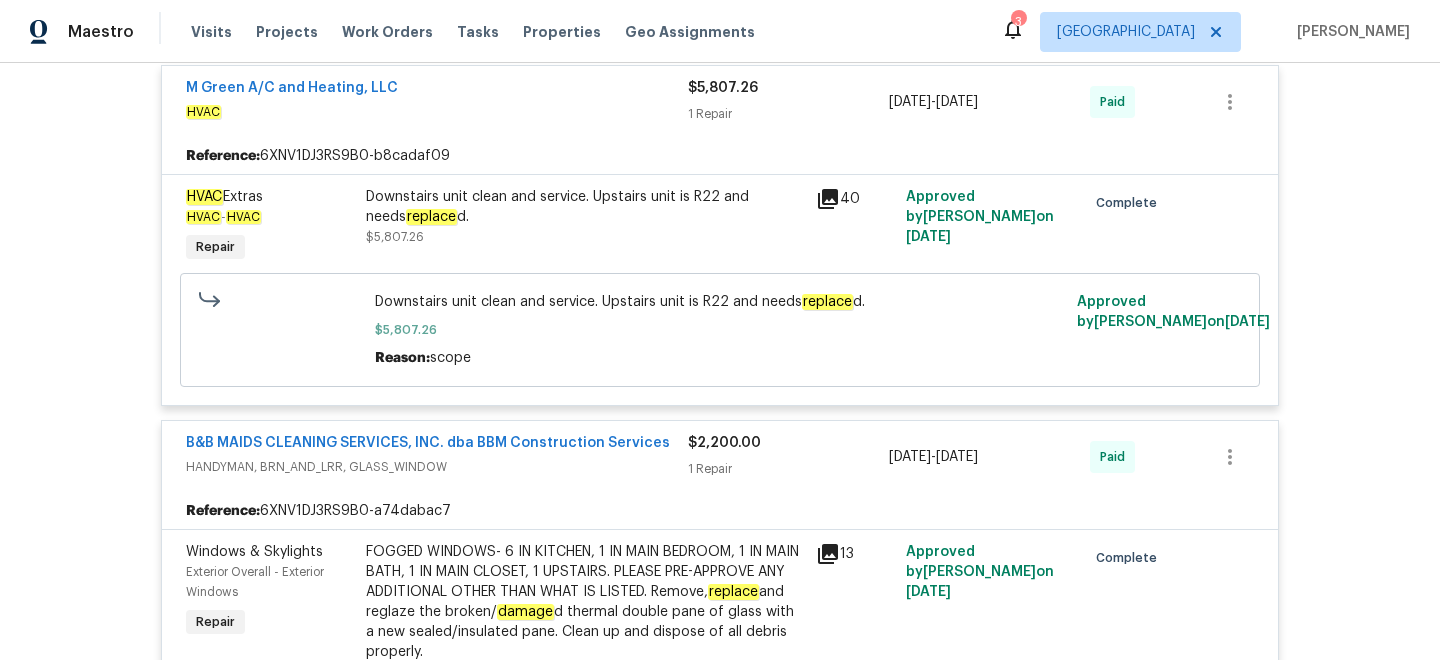 scroll, scrollTop: 1413, scrollLeft: 0, axis: vertical 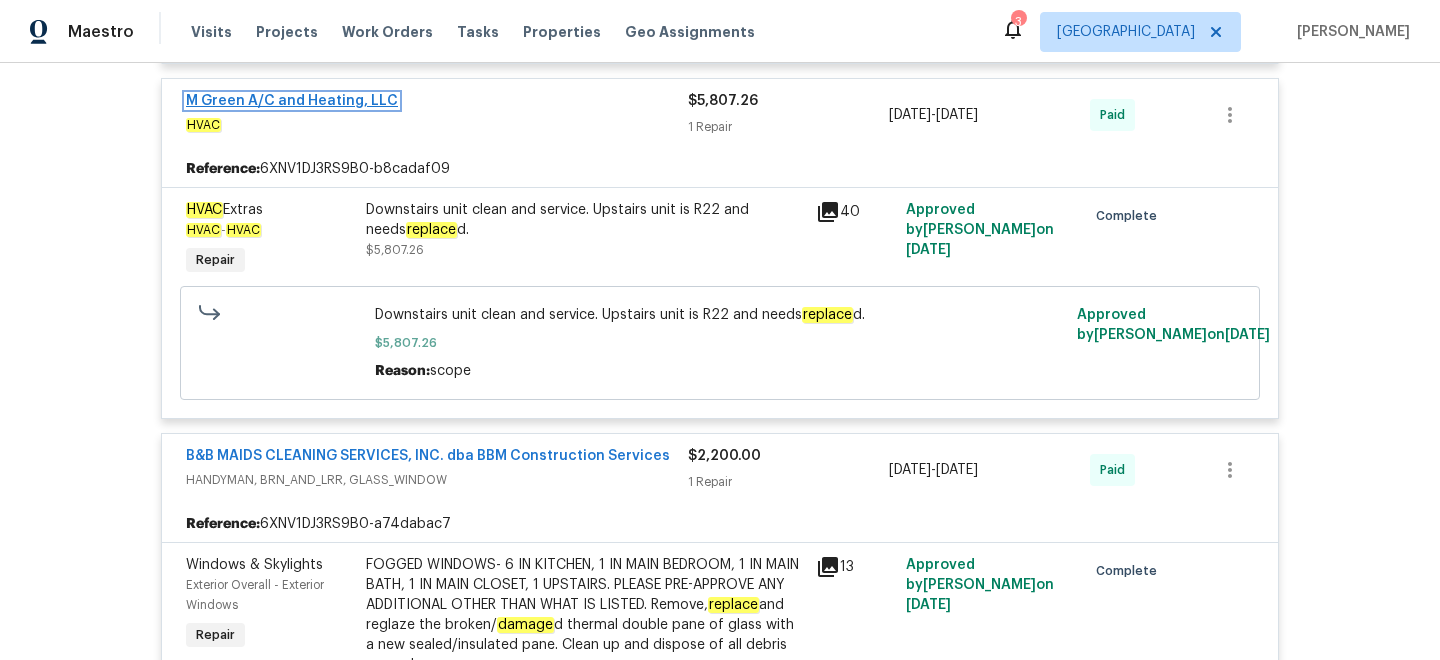 click on "M Green A/C and Heating, LLC" at bounding box center (292, 101) 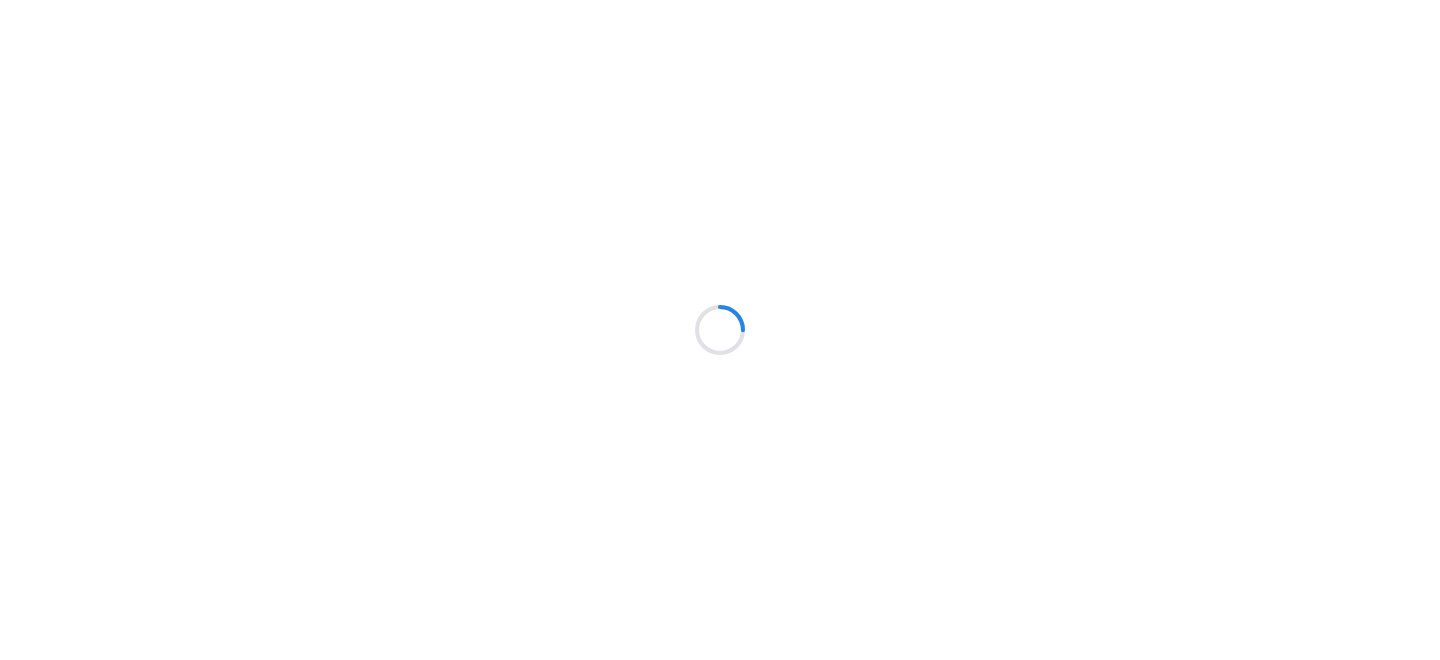 scroll, scrollTop: 0, scrollLeft: 0, axis: both 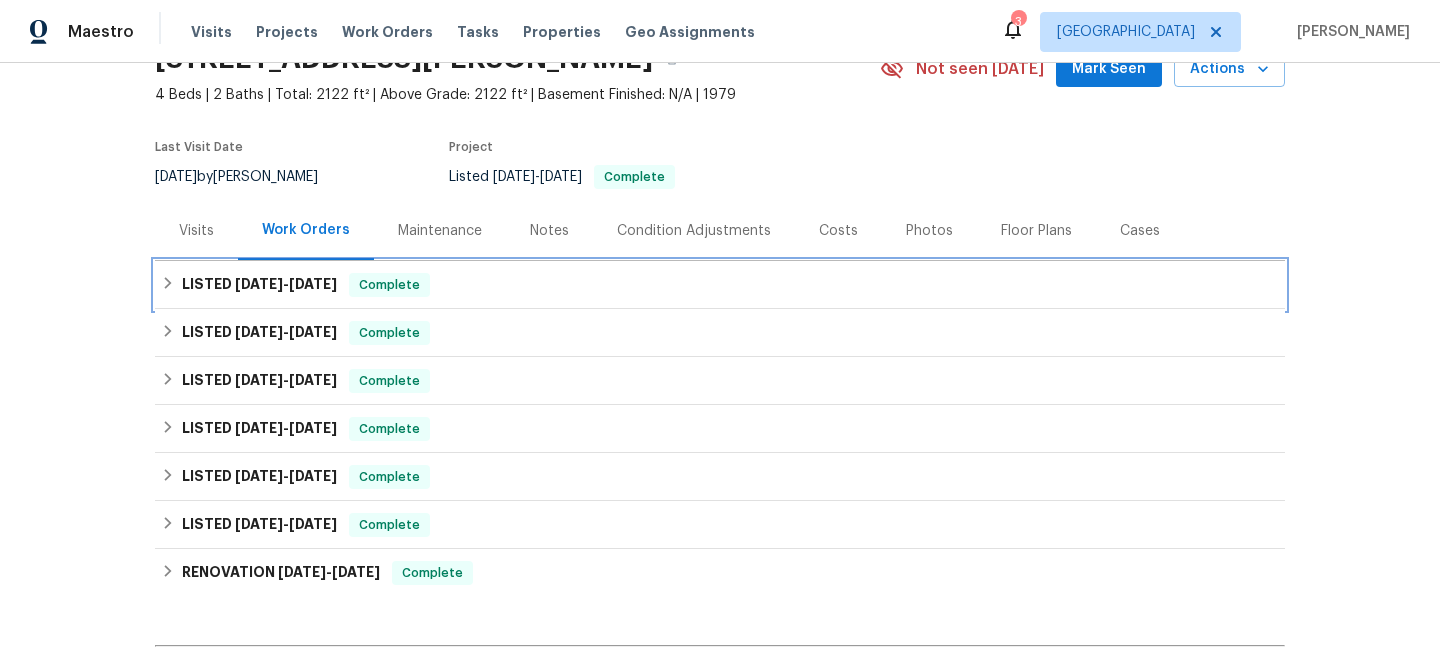 click on "LISTED   6/5/25  -  6/17/25 Complete" at bounding box center [720, 285] 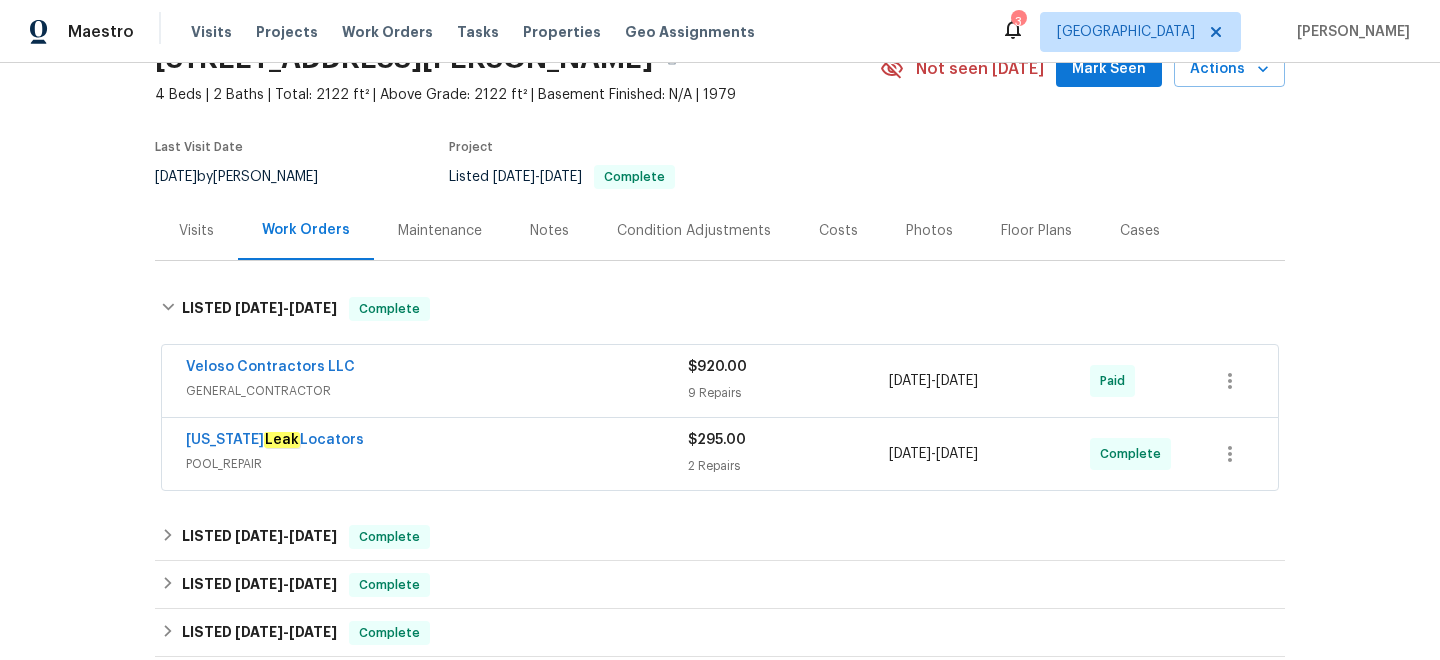 click on "GENERAL_CONTRACTOR" at bounding box center [437, 391] 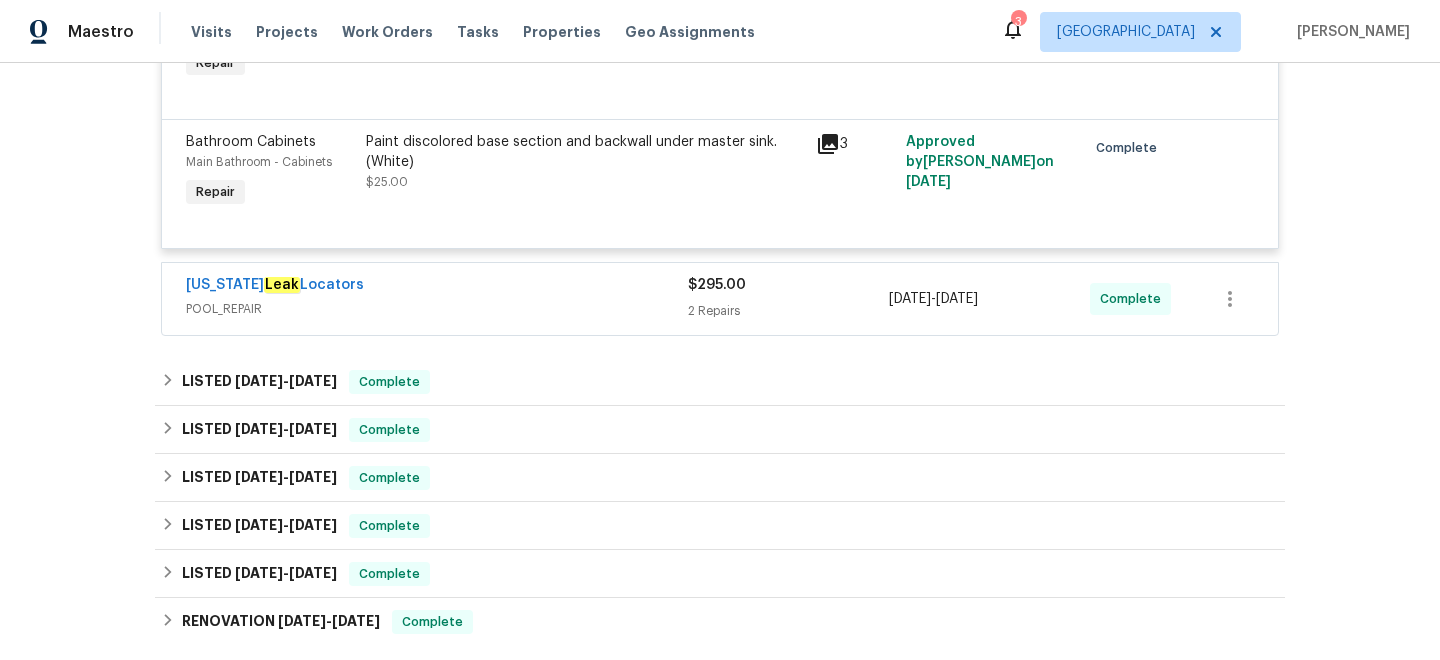 scroll, scrollTop: 1580, scrollLeft: 0, axis: vertical 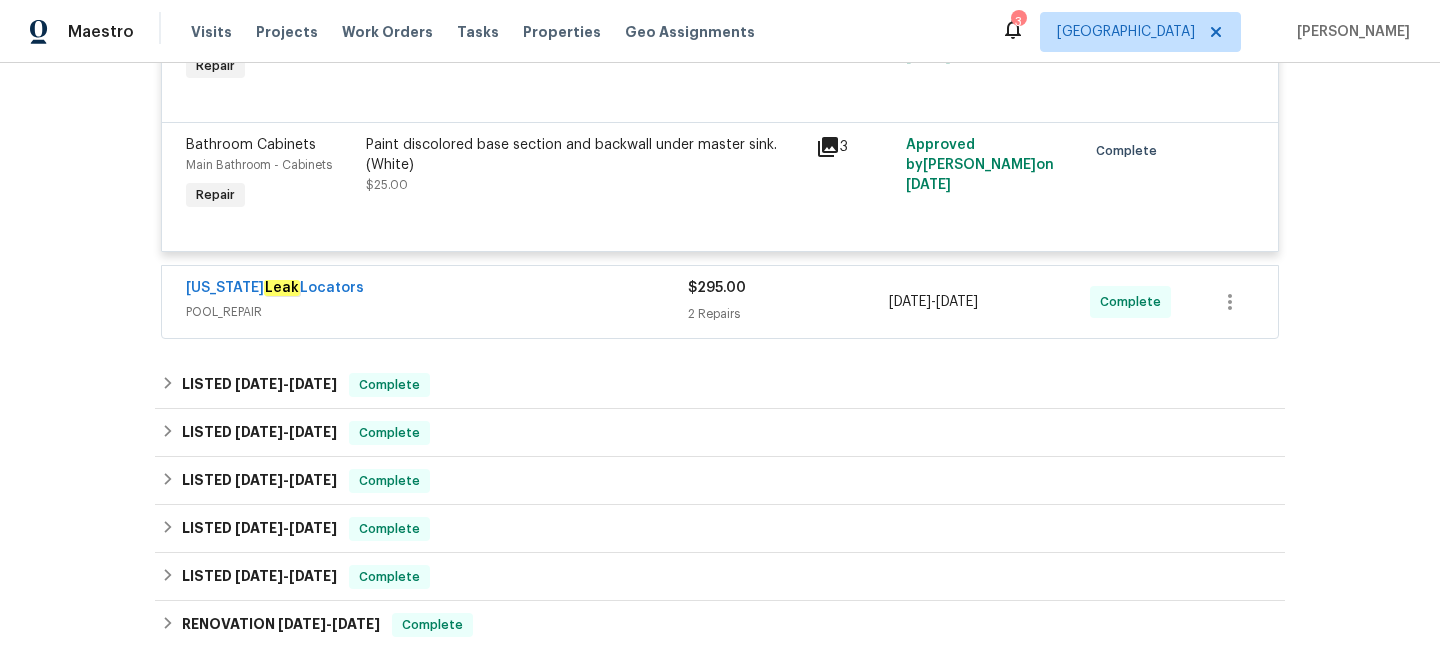 click on "POOL_REPAIR" at bounding box center (437, 312) 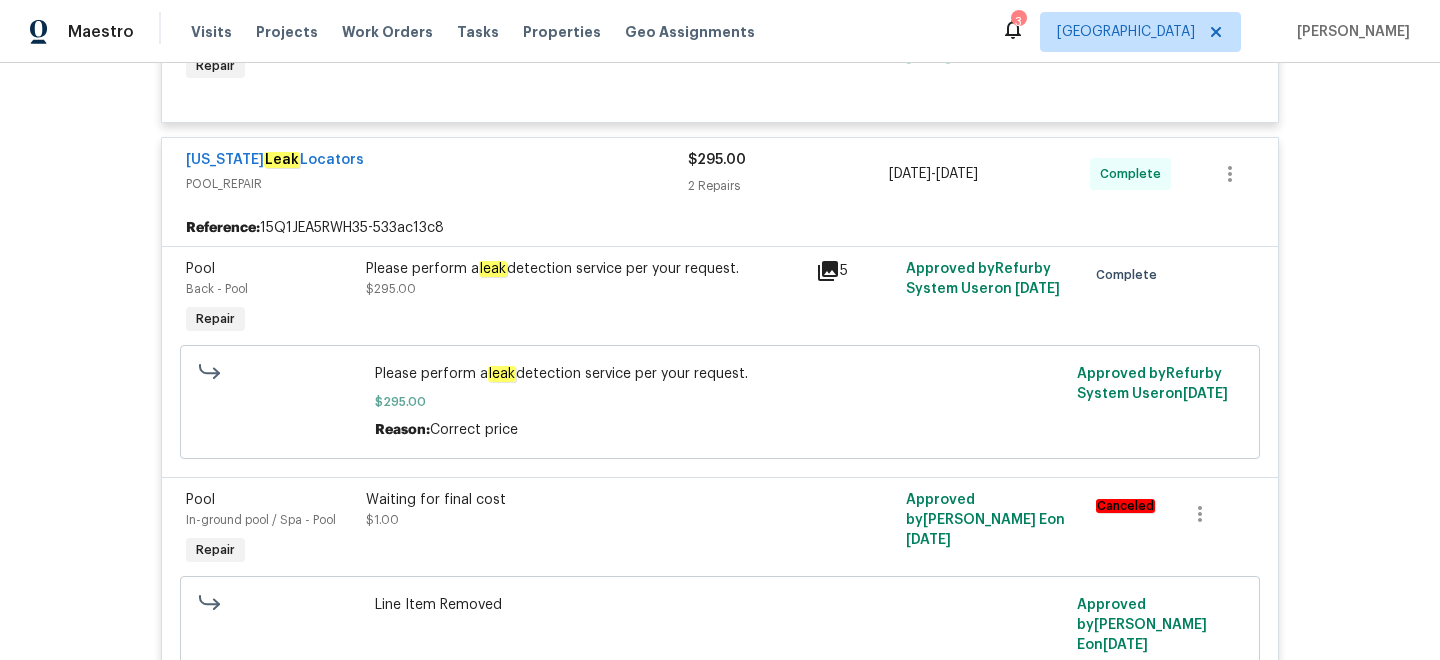 scroll, scrollTop: 1693, scrollLeft: 0, axis: vertical 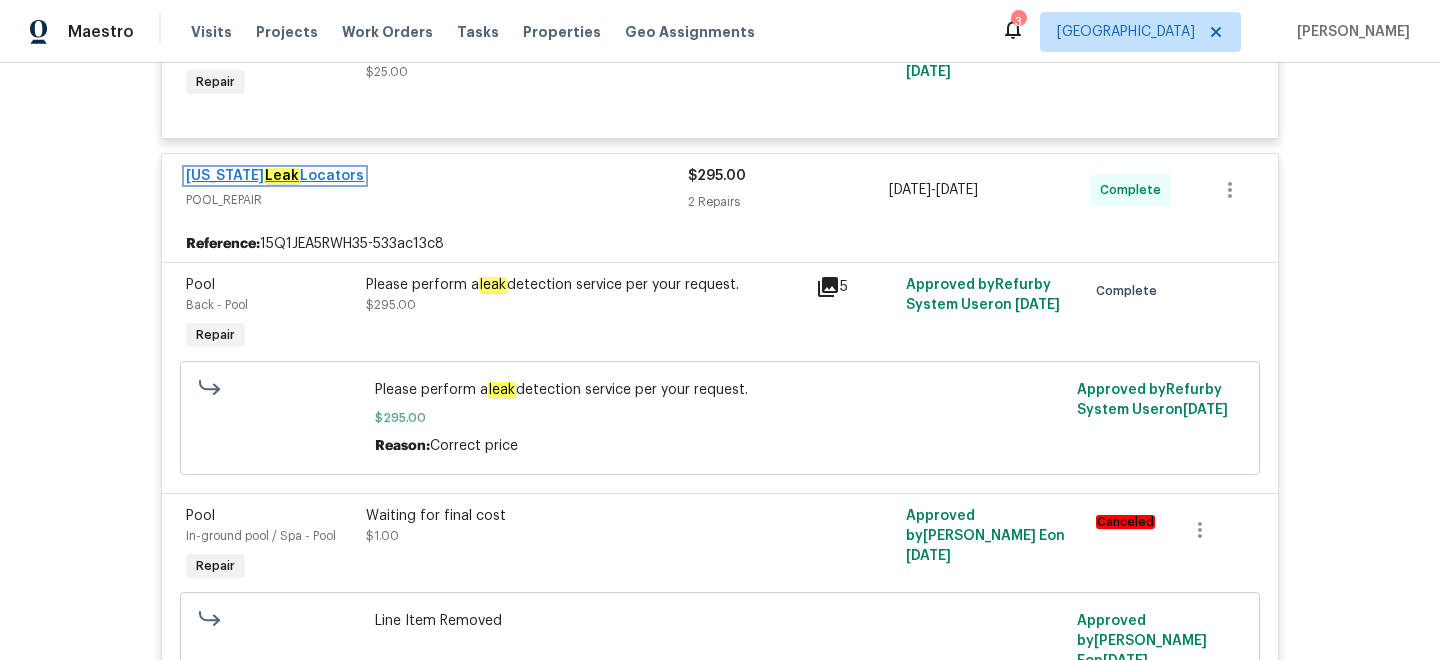click on "Florida  Leak  Locators" at bounding box center [275, 176] 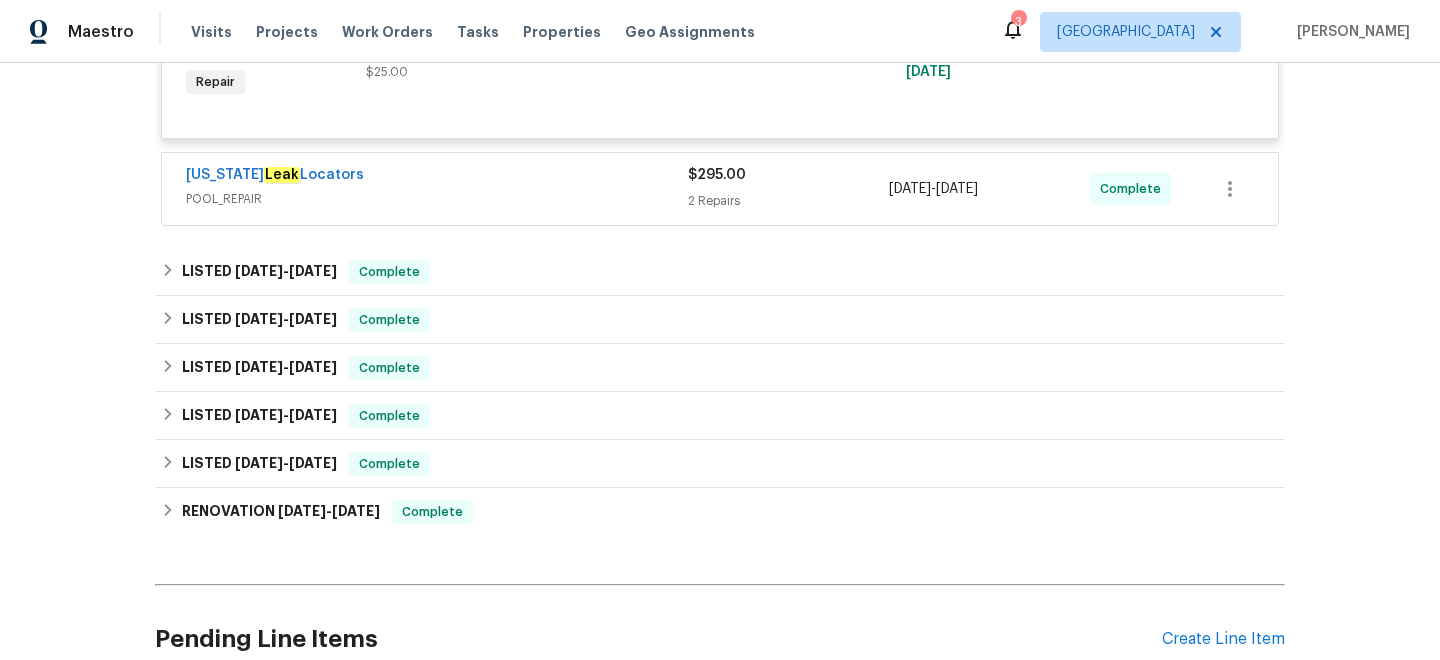 click on "Florida  Leak  Locators" at bounding box center [437, 177] 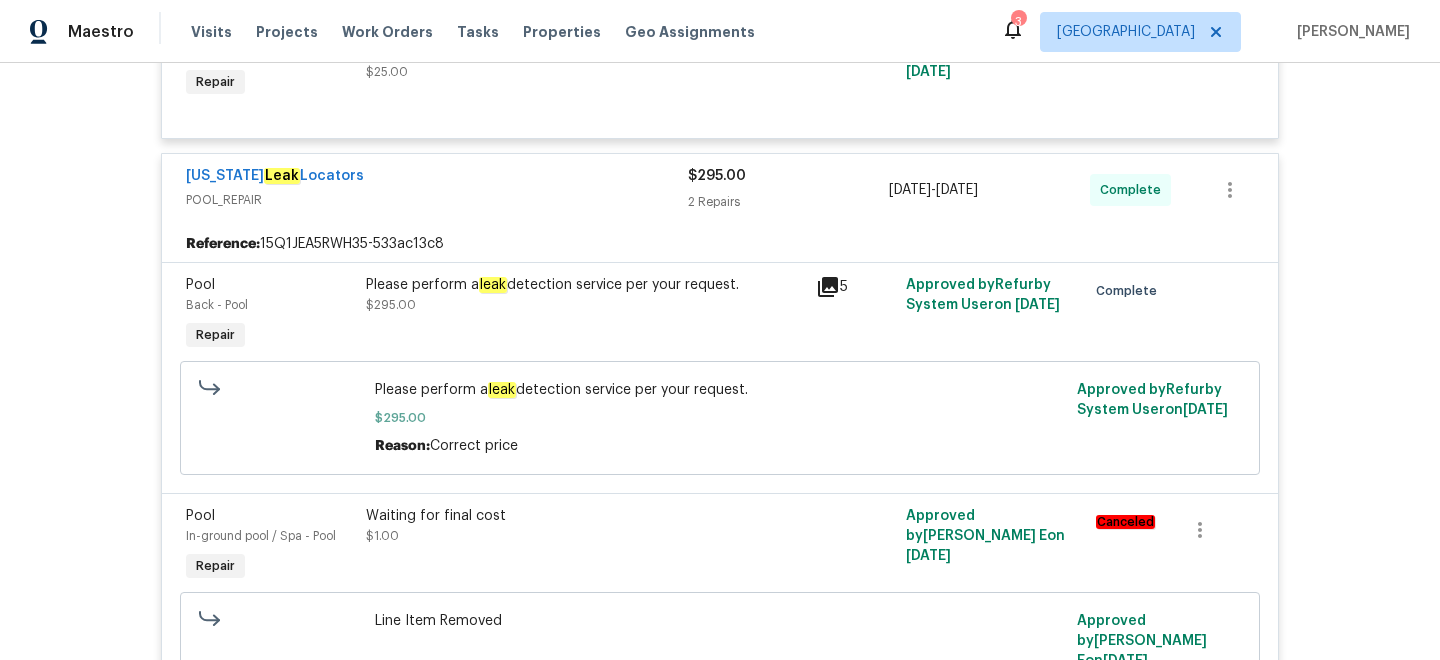 click on "5" at bounding box center (855, 315) 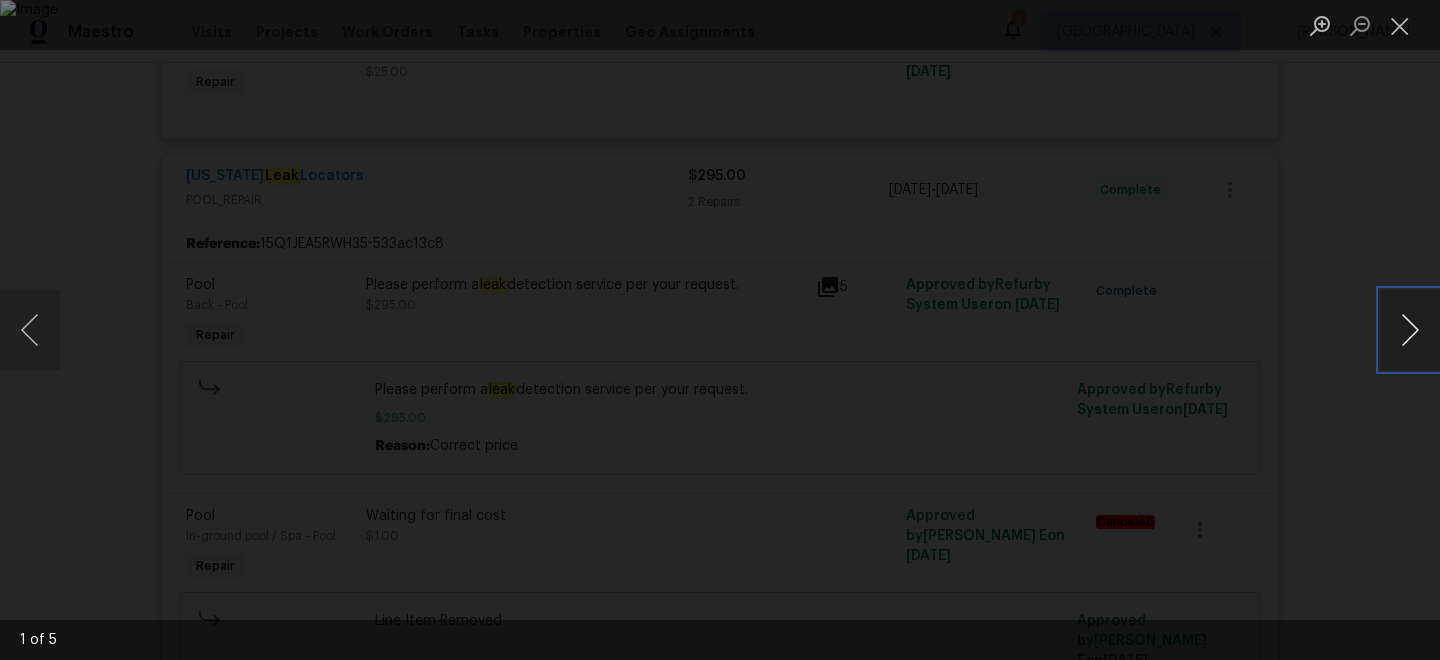click at bounding box center [1410, 330] 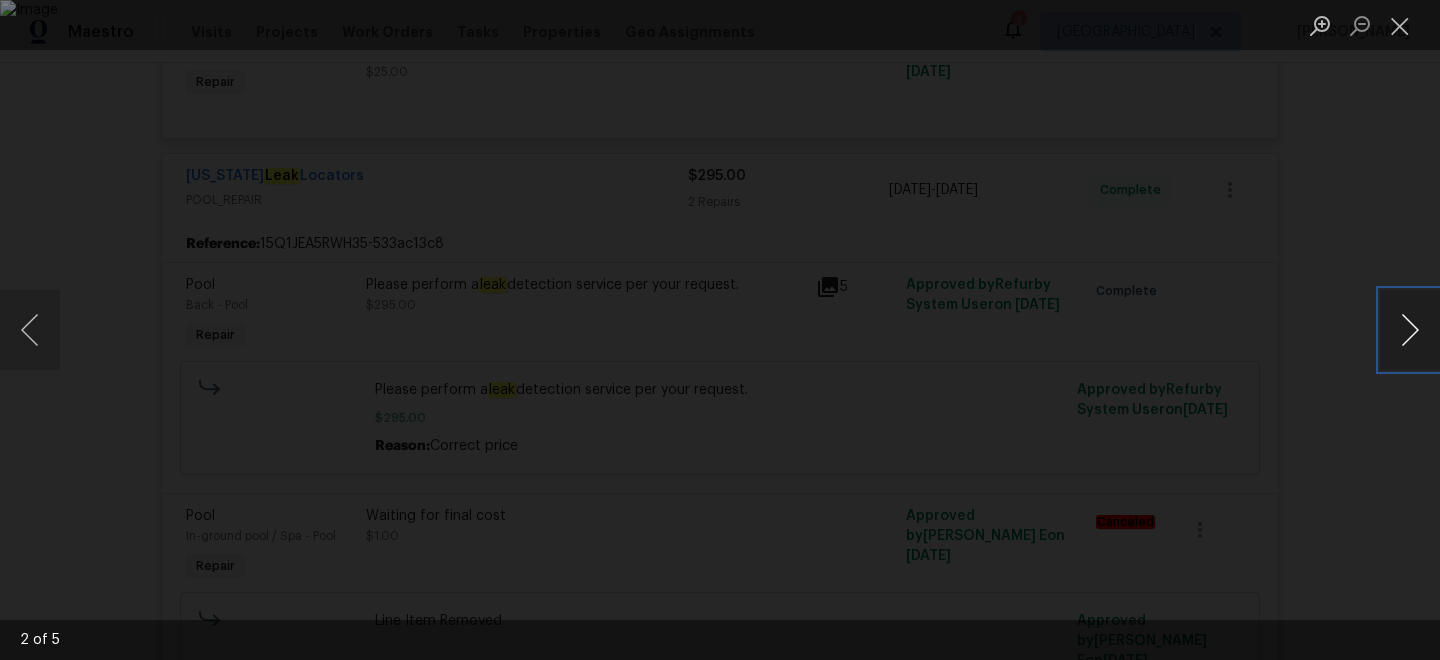 click at bounding box center (1410, 330) 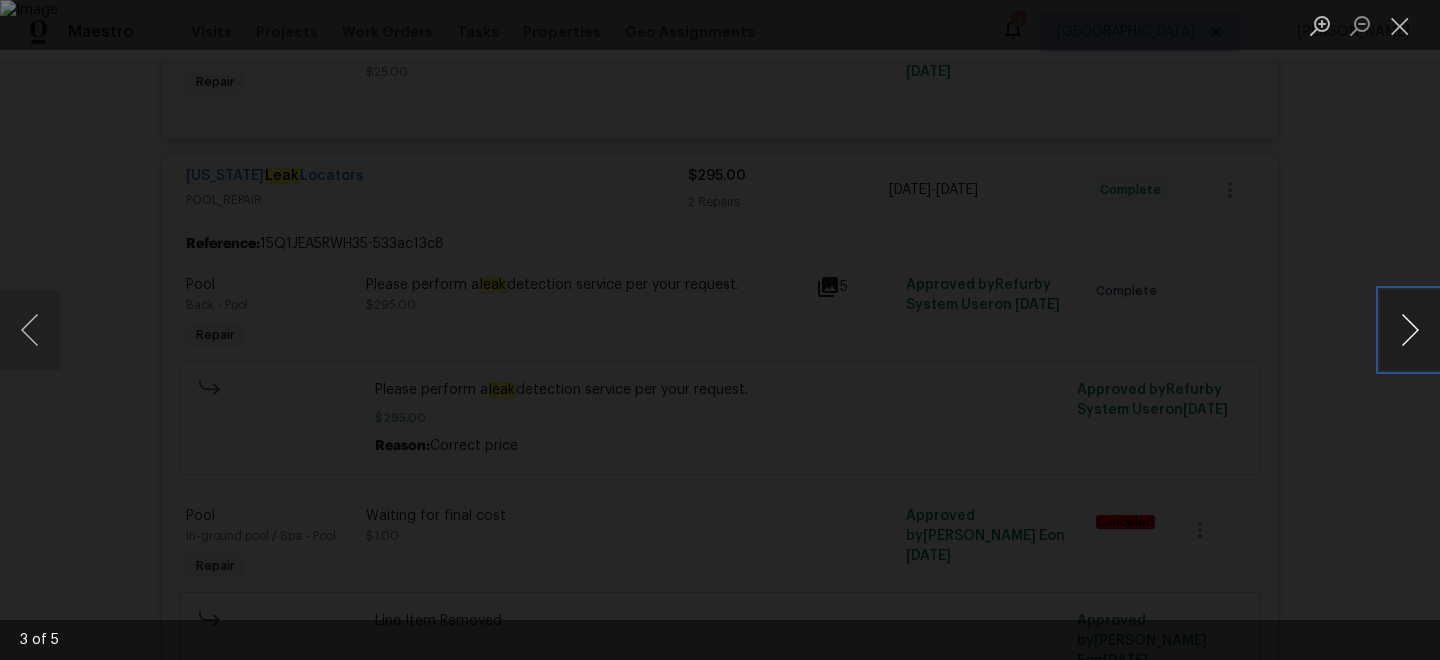 click at bounding box center [1410, 330] 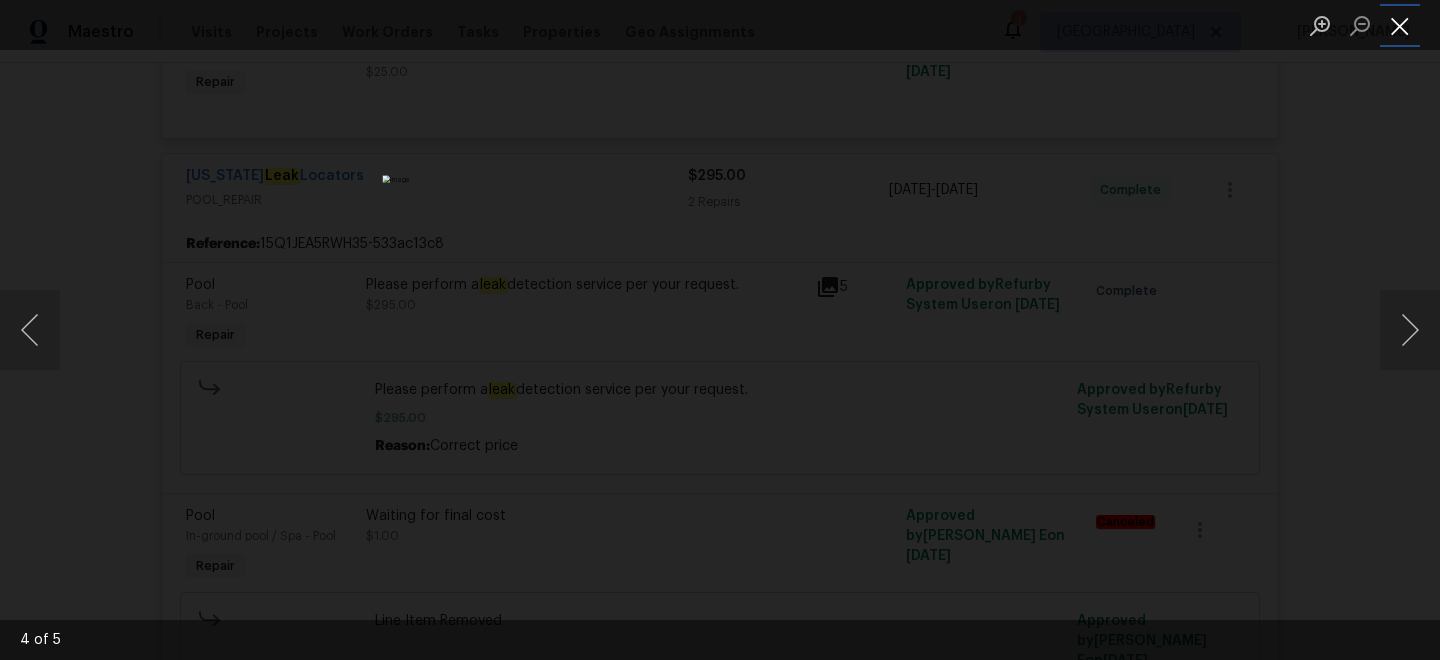 click at bounding box center [1400, 25] 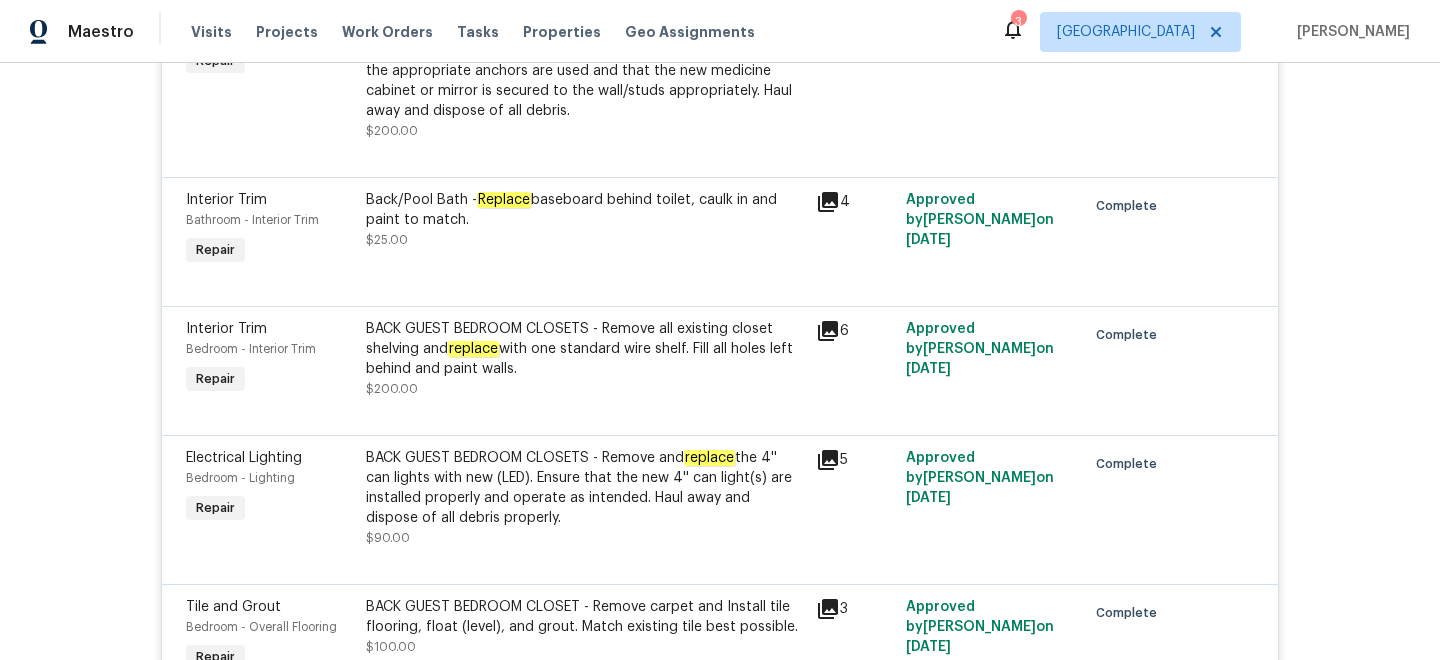 scroll, scrollTop: 0, scrollLeft: 0, axis: both 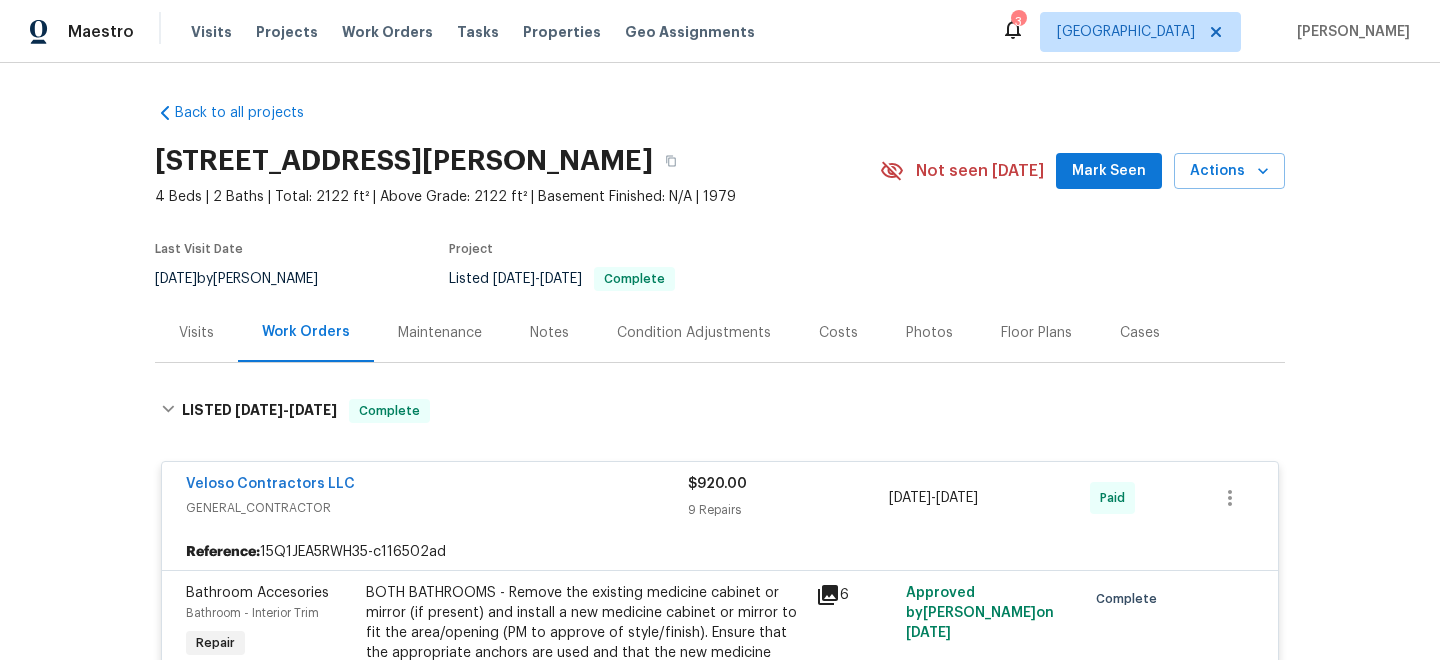 click on "Visits" at bounding box center (196, 333) 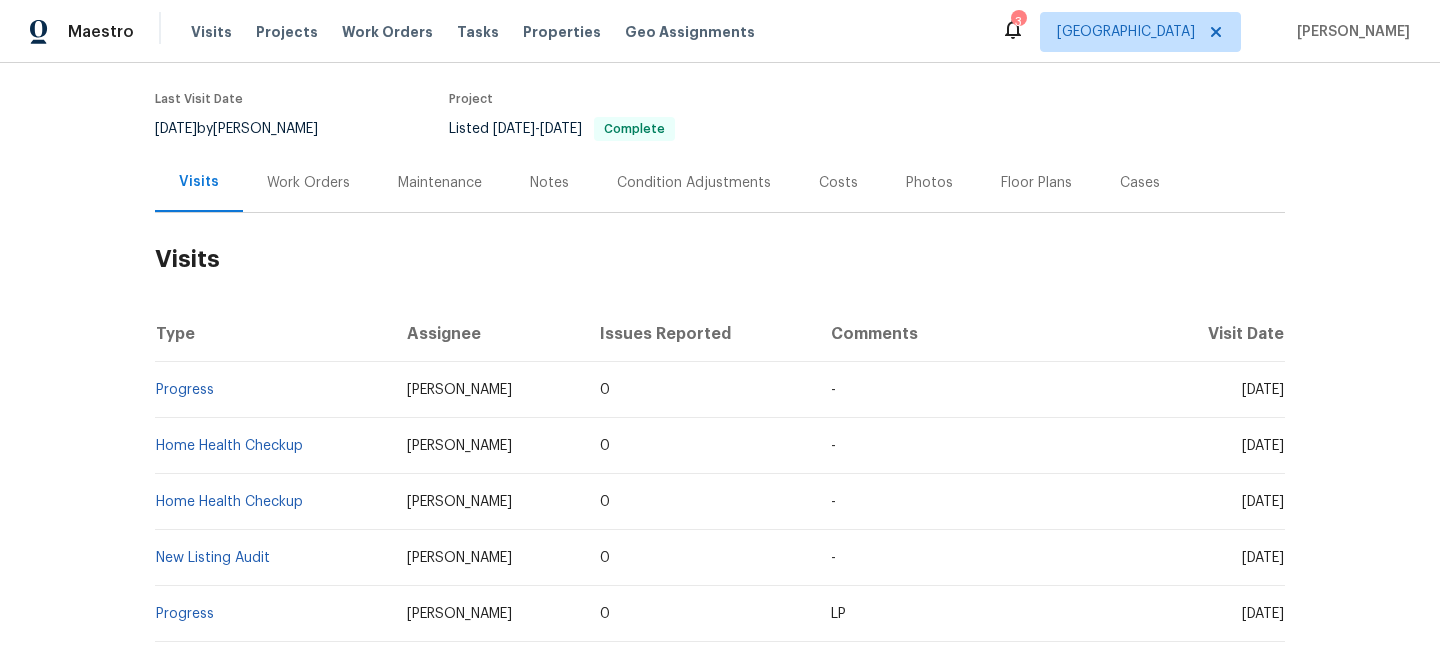 scroll, scrollTop: 146, scrollLeft: 0, axis: vertical 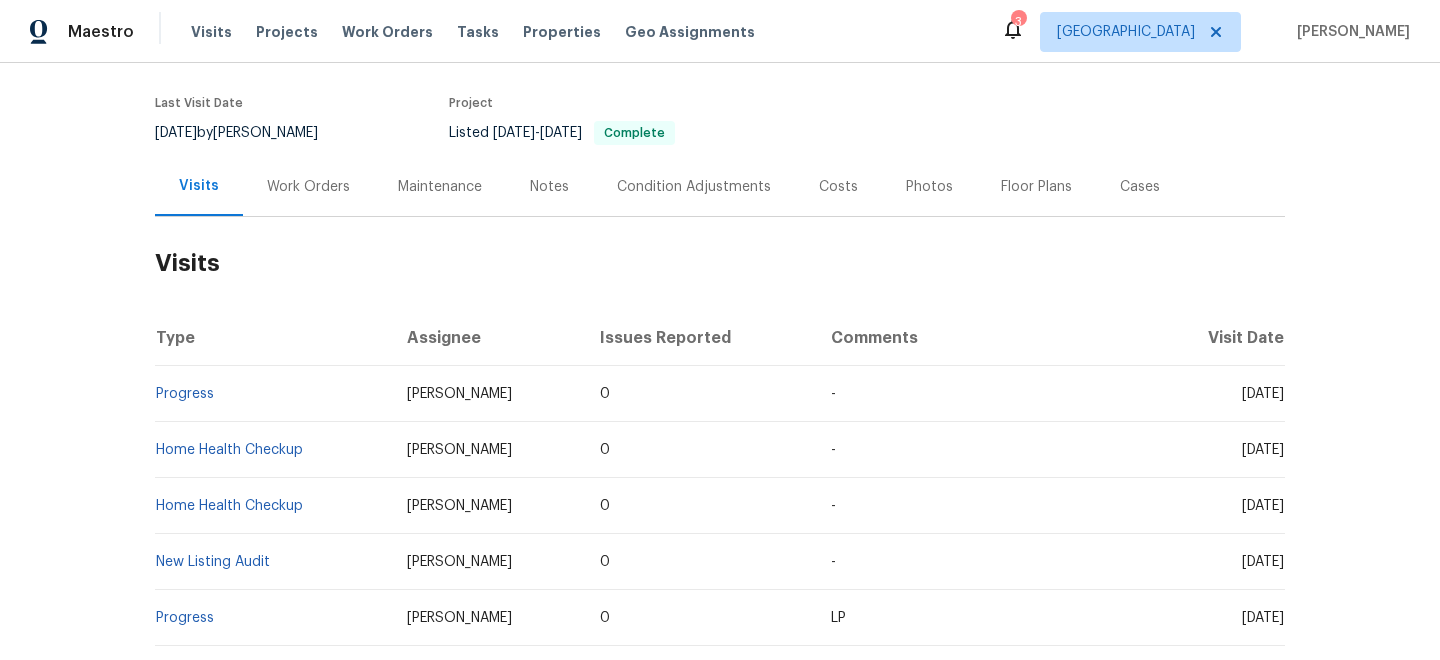 click on "Work Orders" at bounding box center (308, 186) 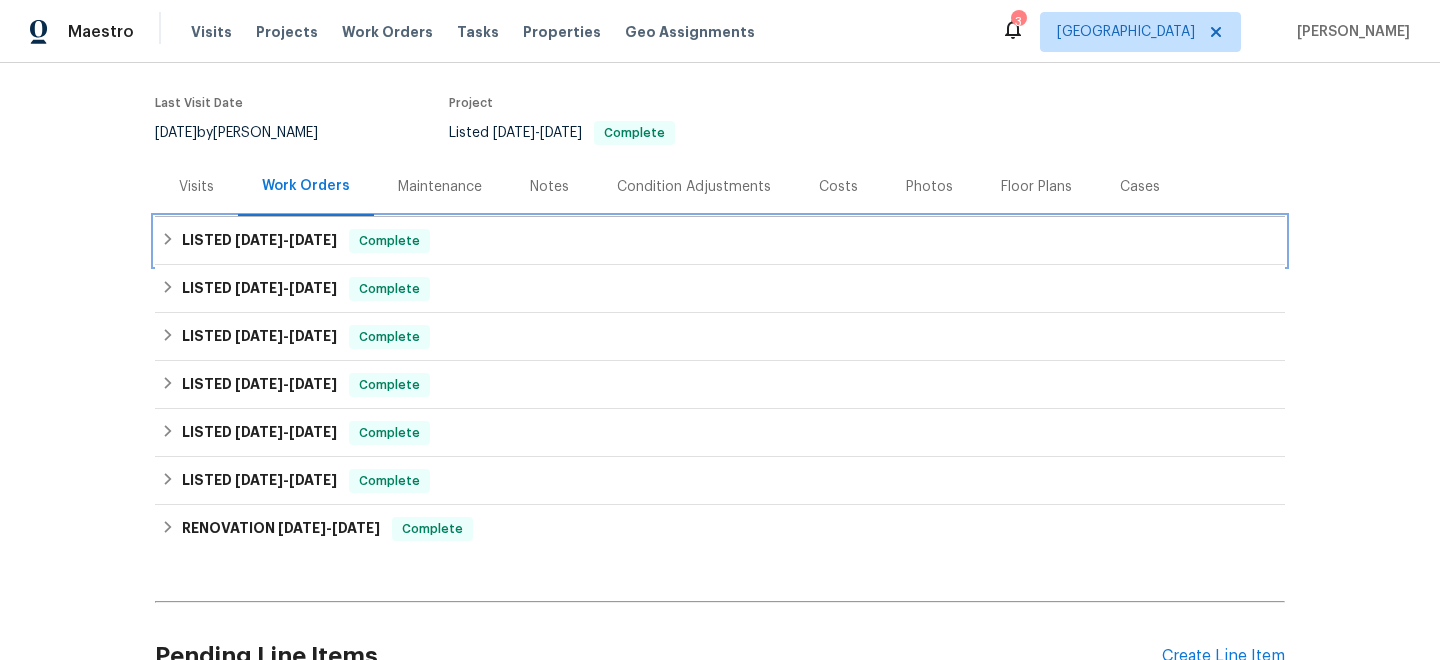 click on "LISTED   6/5/25  -  6/17/25 Complete" at bounding box center (720, 241) 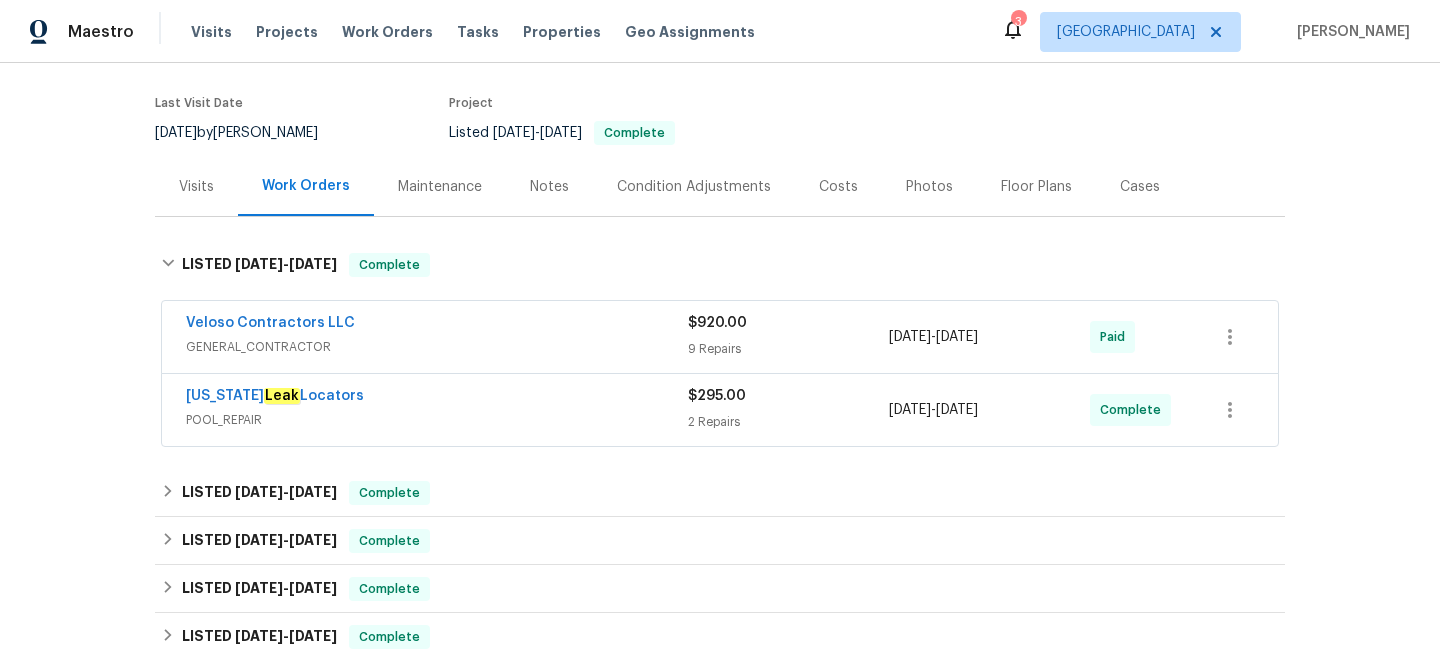 click on "Florida  Leak  Locators POOL_REPAIR $295.00 2 Repairs 6/11/2025  -  6/17/2025 Complete" at bounding box center [720, 410] 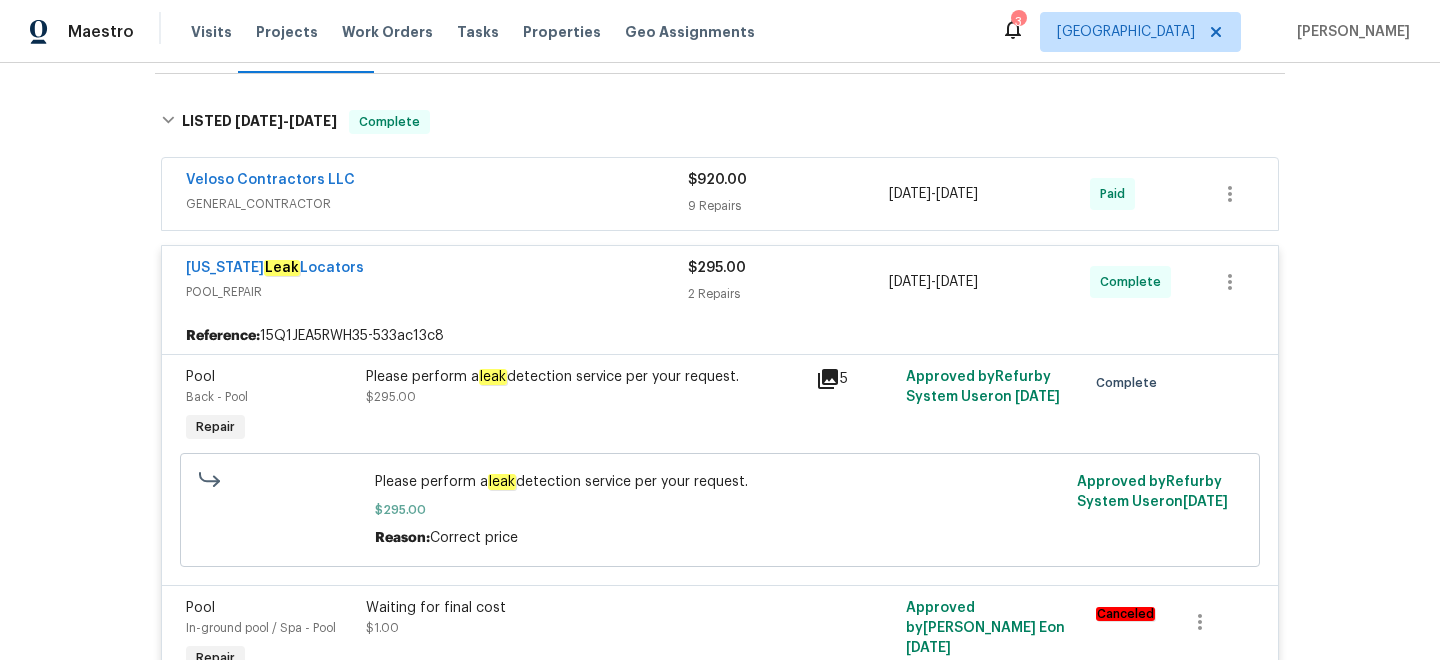scroll, scrollTop: 303, scrollLeft: 0, axis: vertical 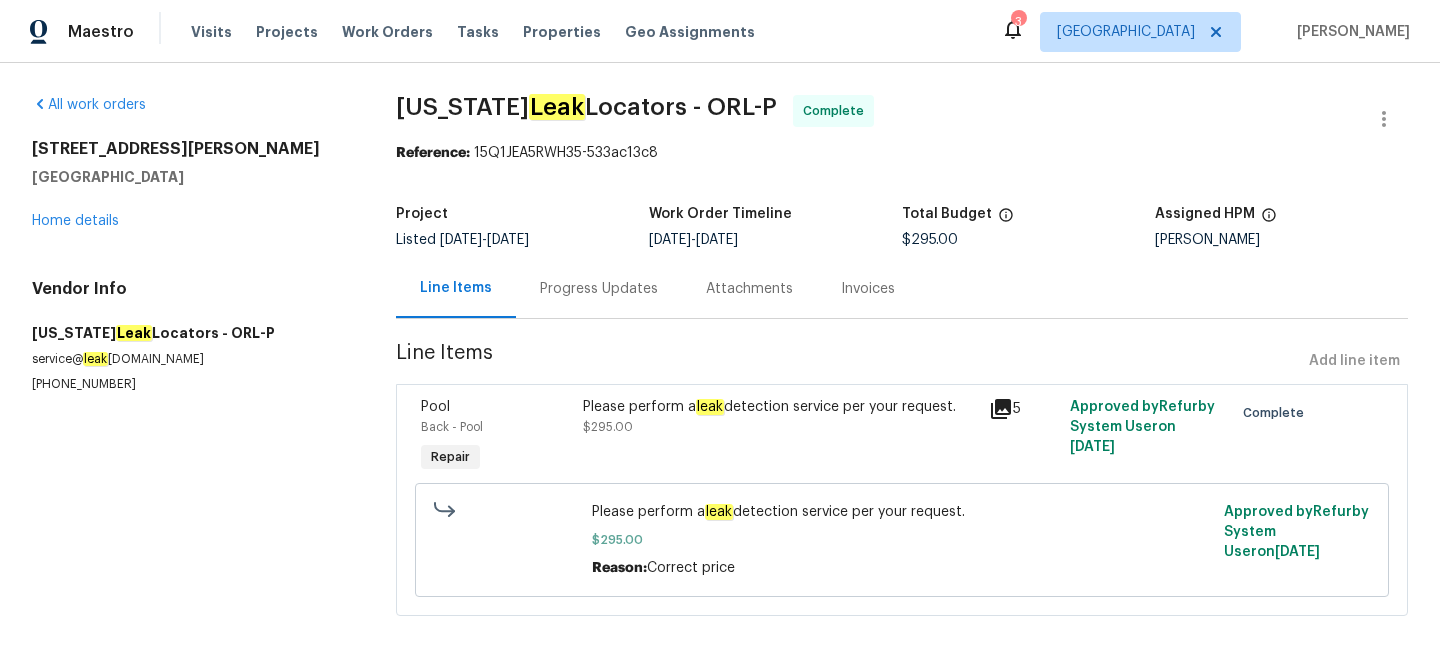 click on "Progress Updates" at bounding box center (599, 289) 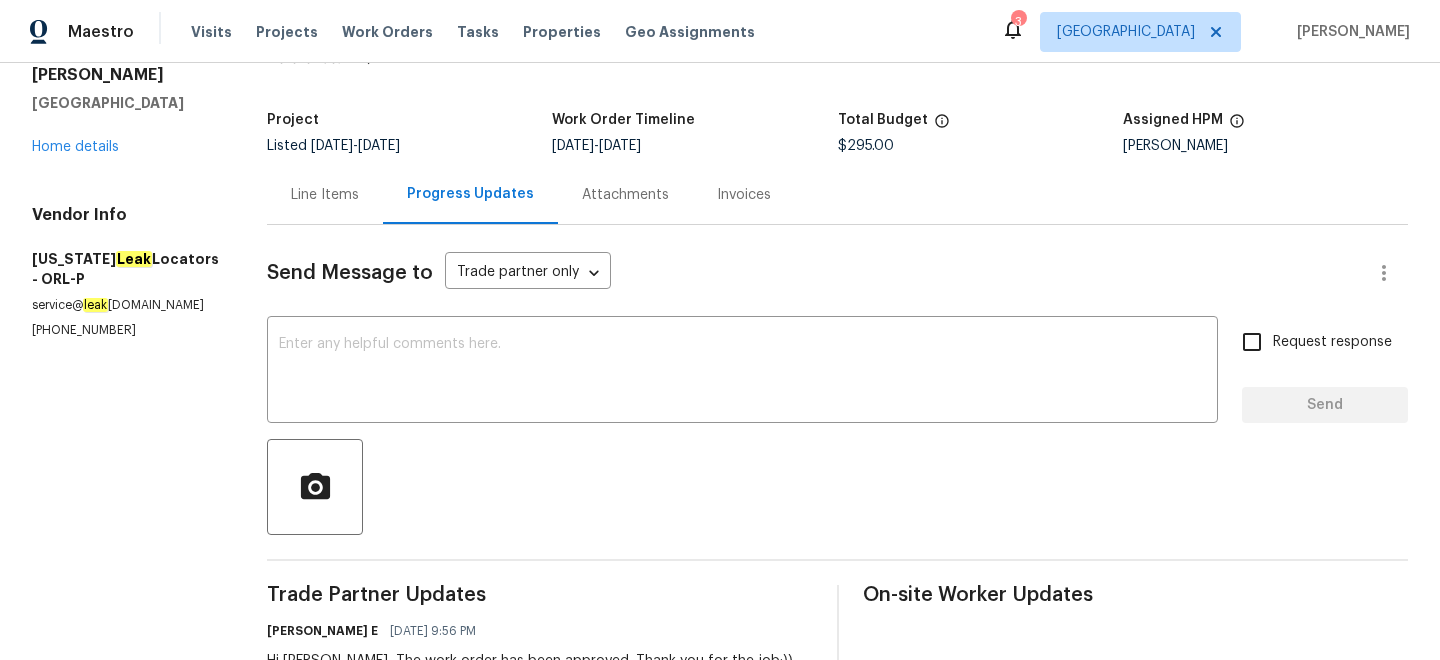 scroll, scrollTop: 0, scrollLeft: 0, axis: both 